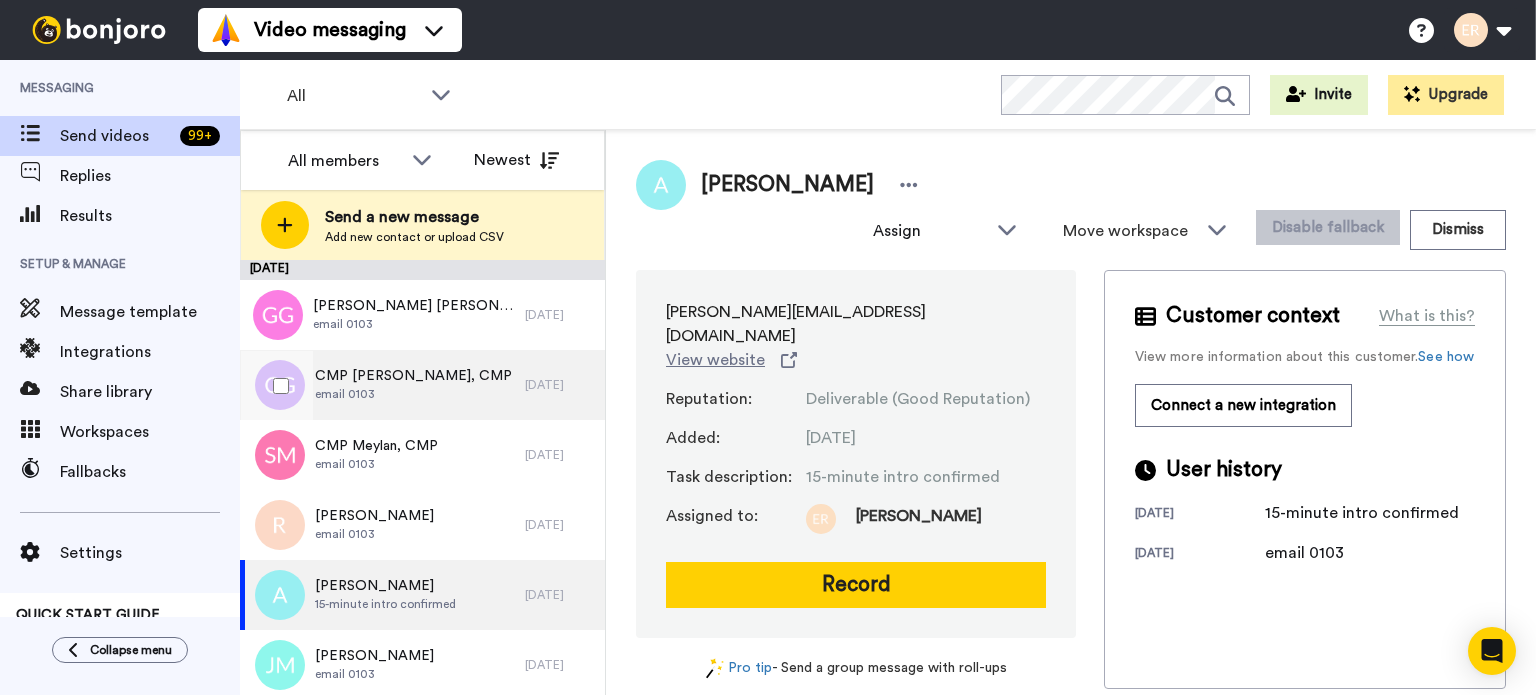 scroll, scrollTop: 0, scrollLeft: 0, axis: both 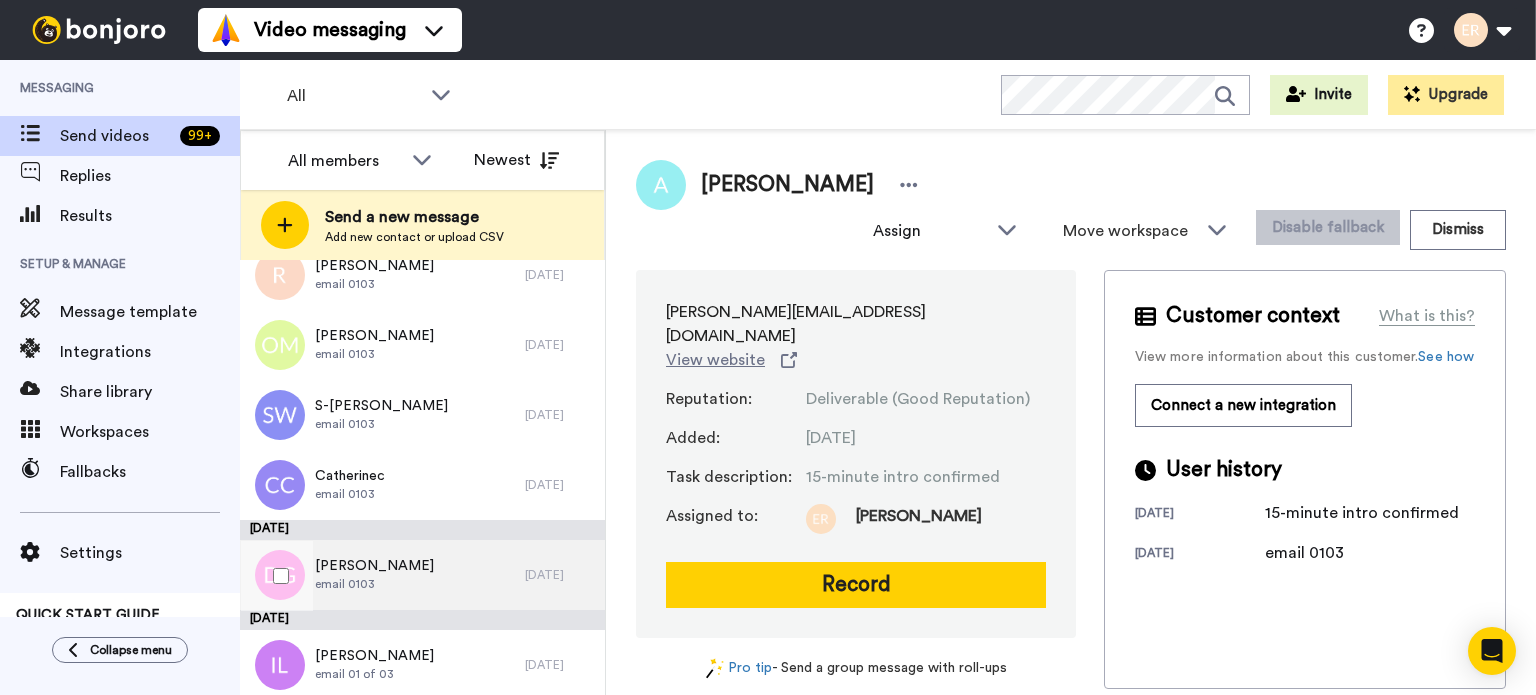 click on "[PERSON_NAME] email 0103" at bounding box center (382, 575) 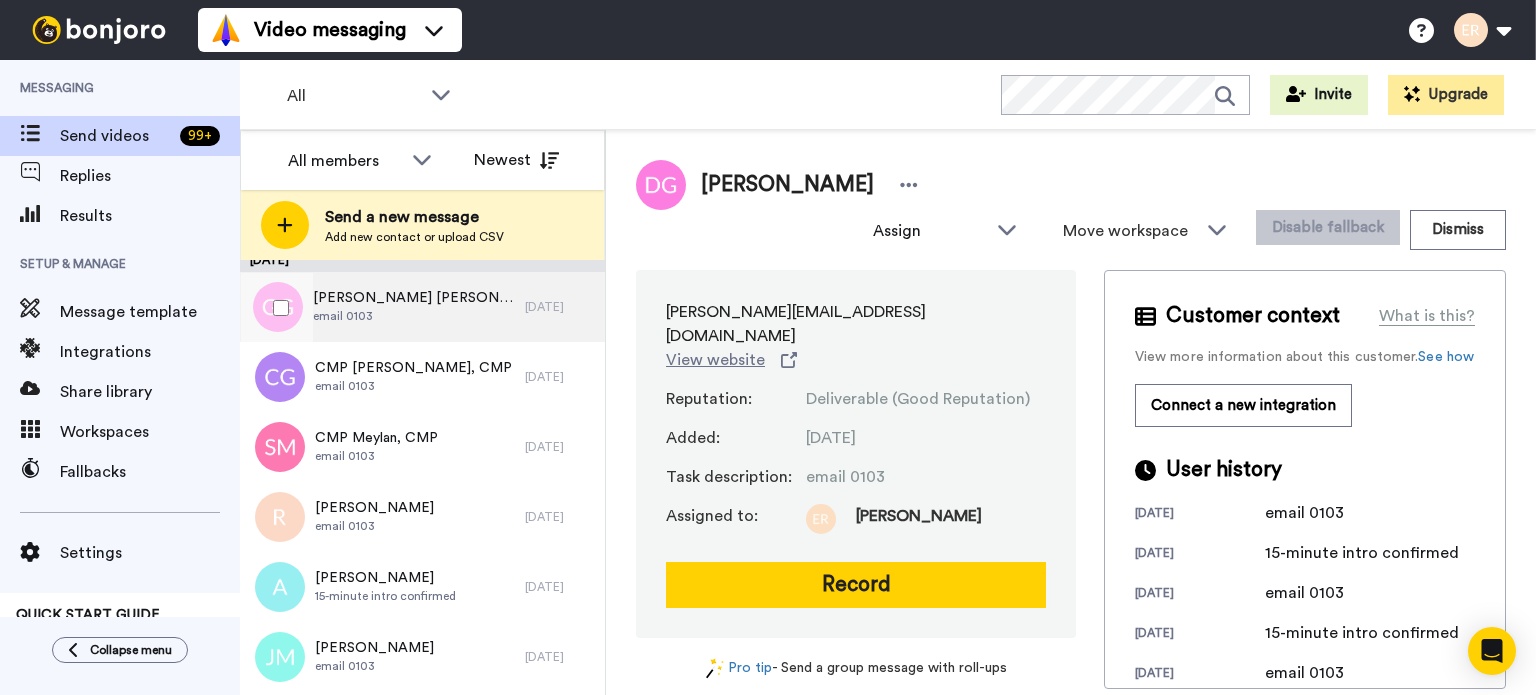 scroll, scrollTop: 0, scrollLeft: 0, axis: both 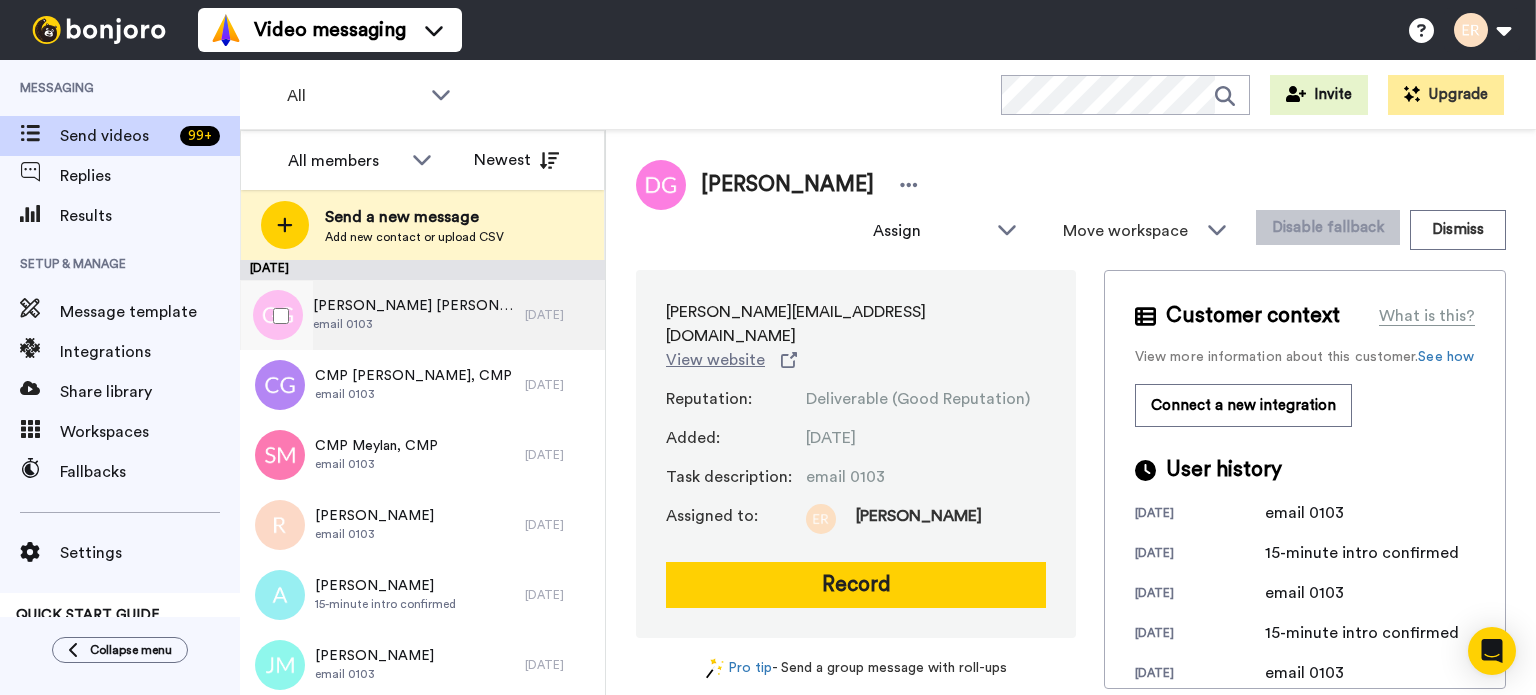 click on "[PERSON_NAME] [PERSON_NAME] [PERSON_NAME] email 0103" at bounding box center [382, 315] 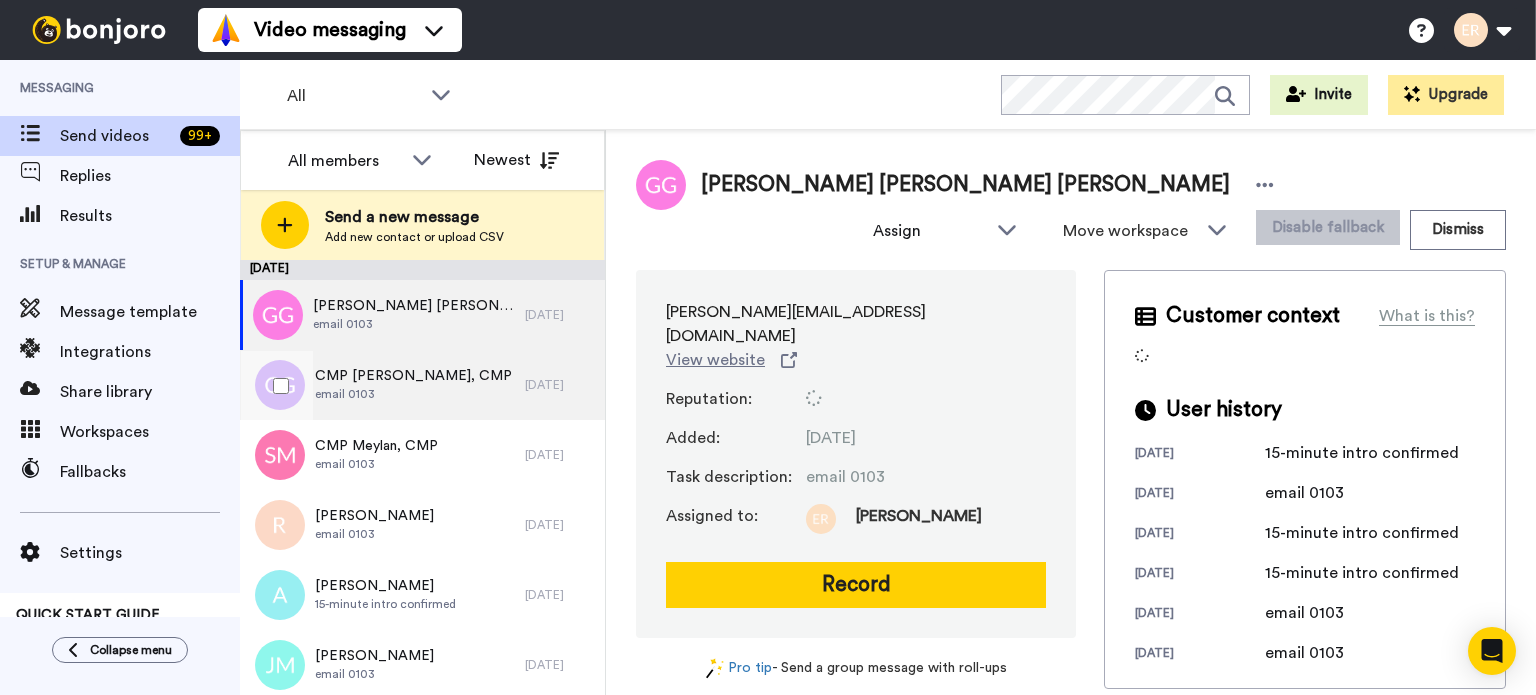 click on "CMP [PERSON_NAME], CMP" at bounding box center [413, 376] 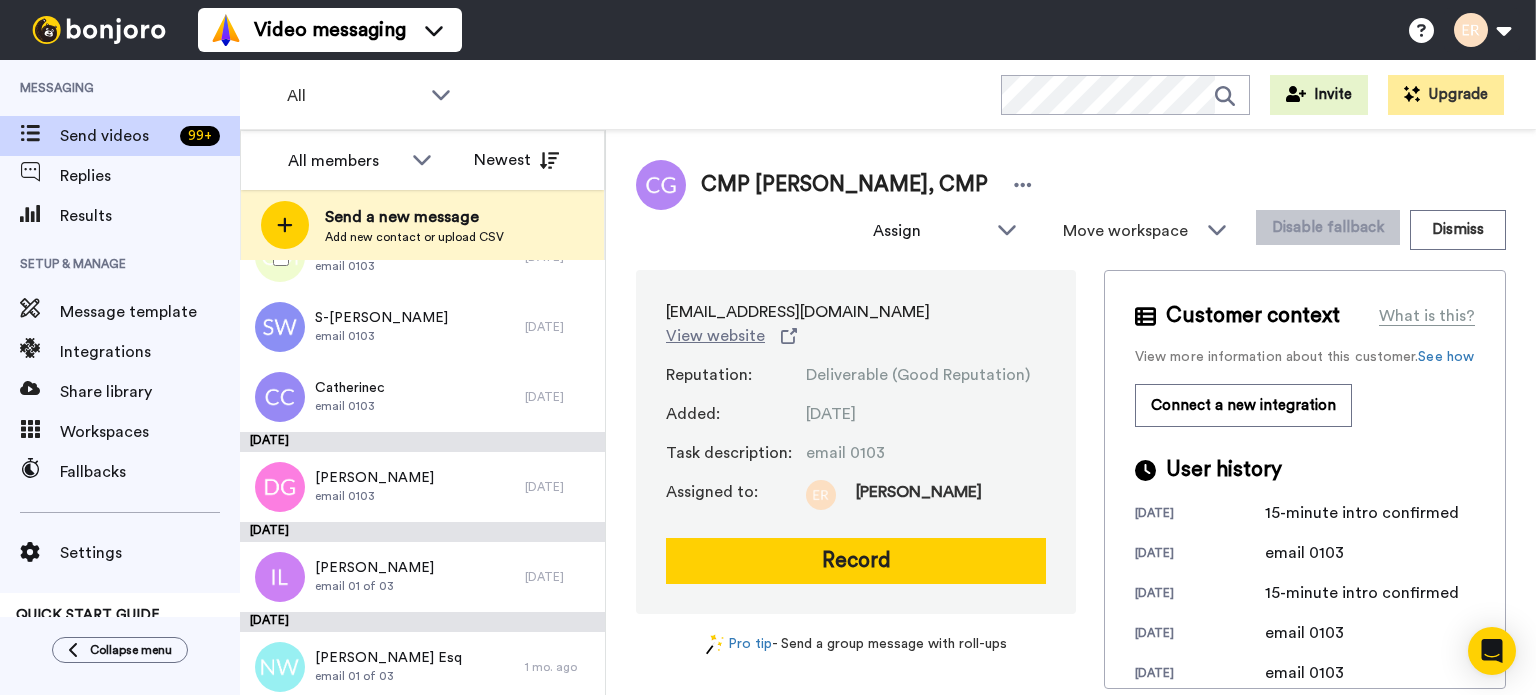 scroll, scrollTop: 700, scrollLeft: 0, axis: vertical 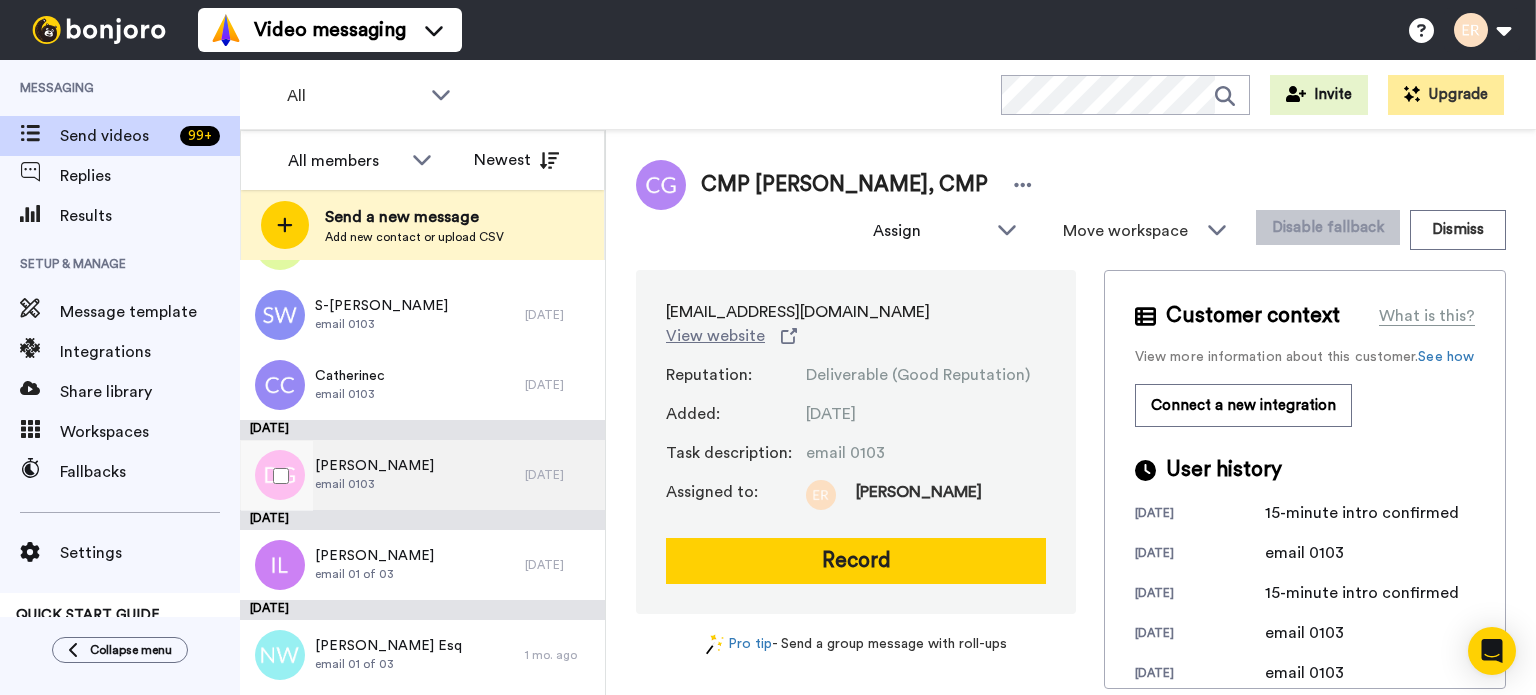 click on "[PERSON_NAME] email 0103" at bounding box center (382, 475) 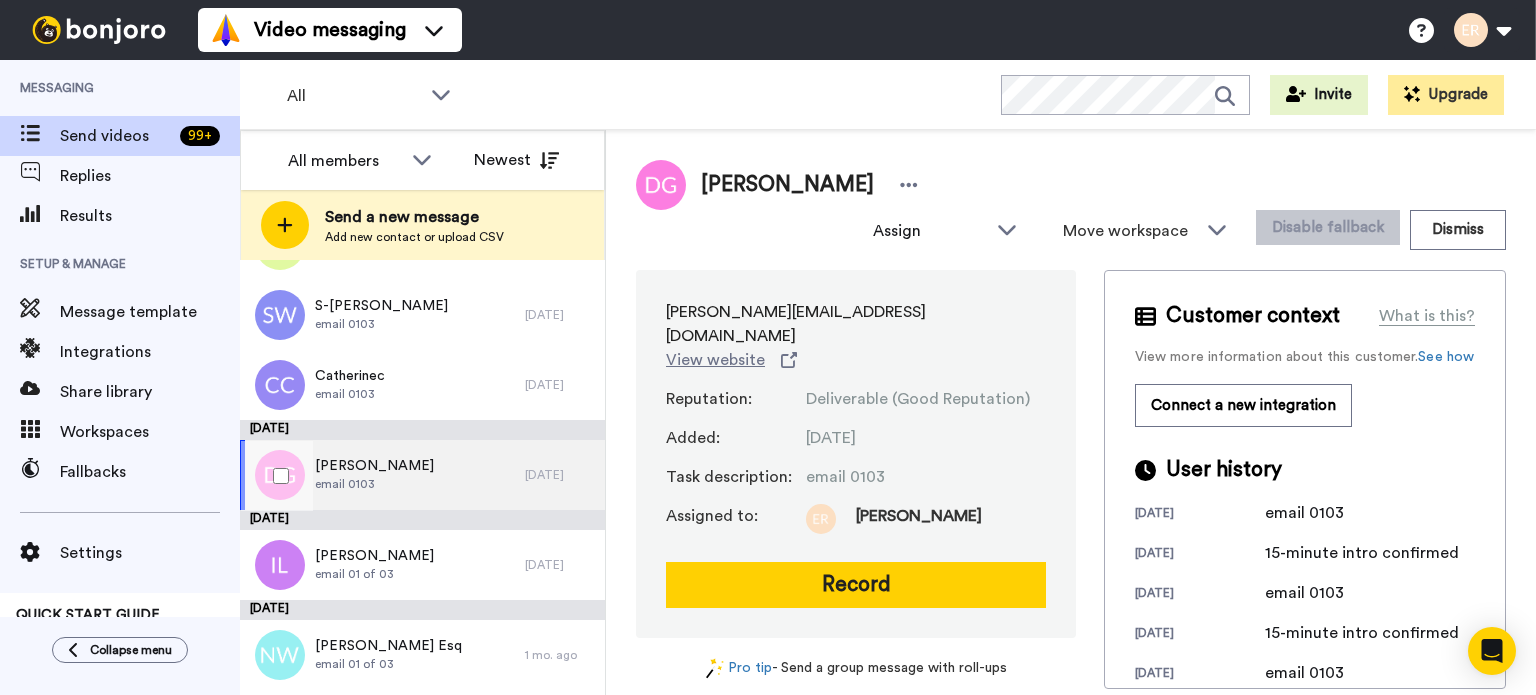 click on "email 0103" at bounding box center (374, 484) 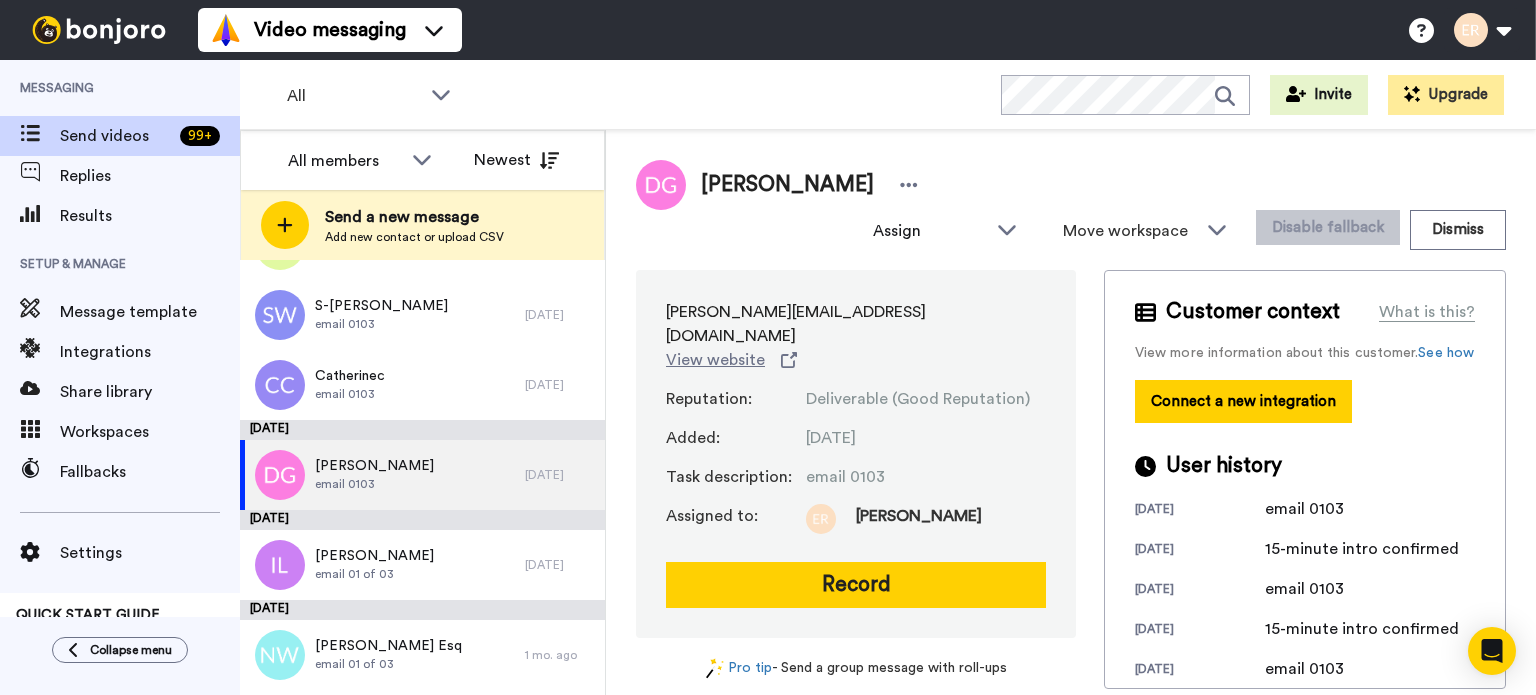 scroll, scrollTop: 0, scrollLeft: 0, axis: both 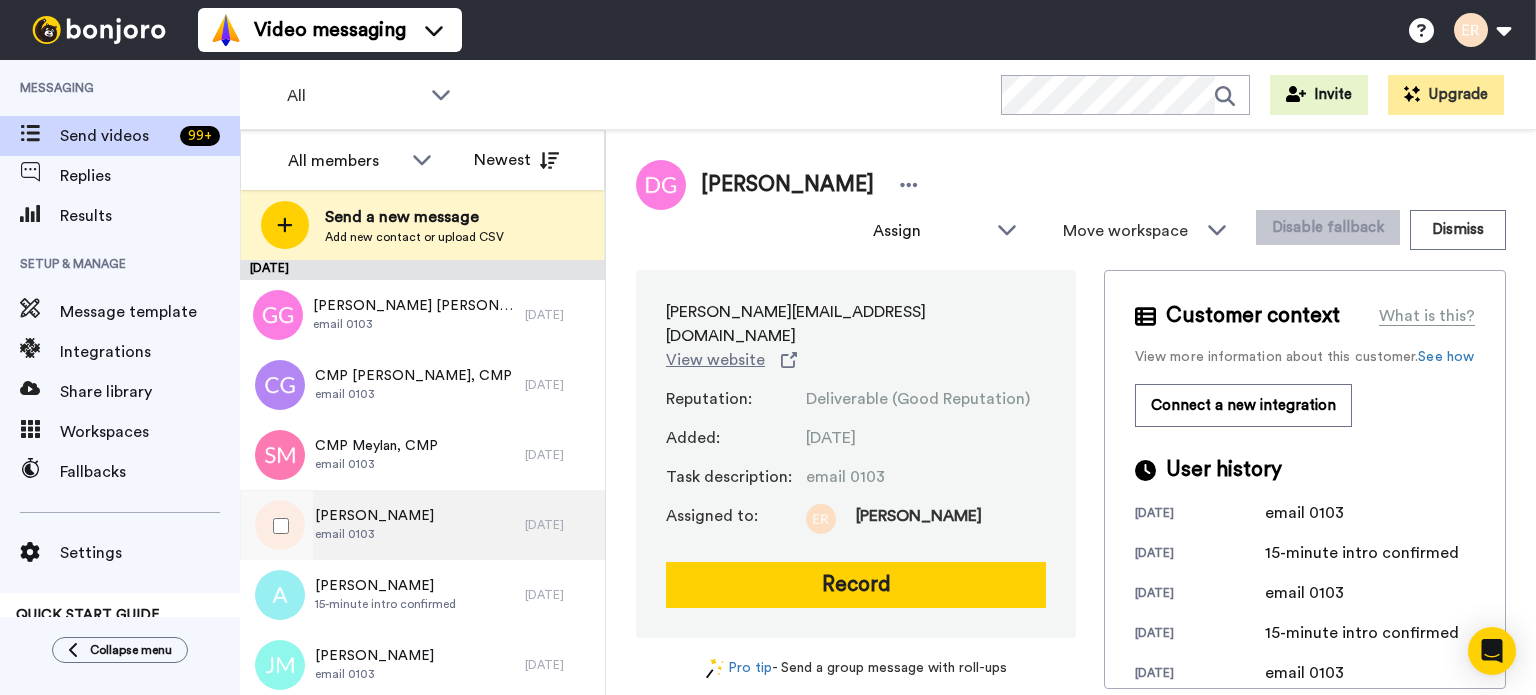 click on "[PERSON_NAME] email 0103" at bounding box center [382, 525] 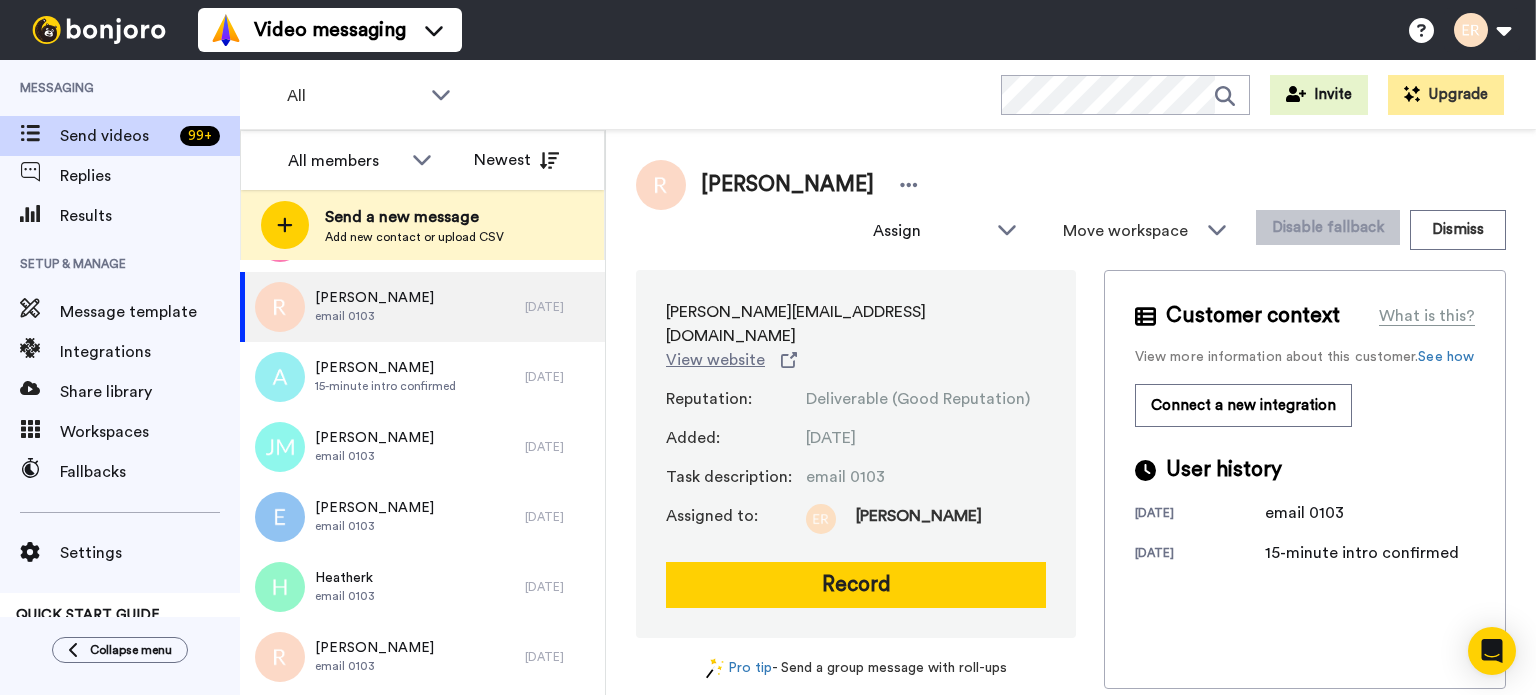 scroll, scrollTop: 200, scrollLeft: 0, axis: vertical 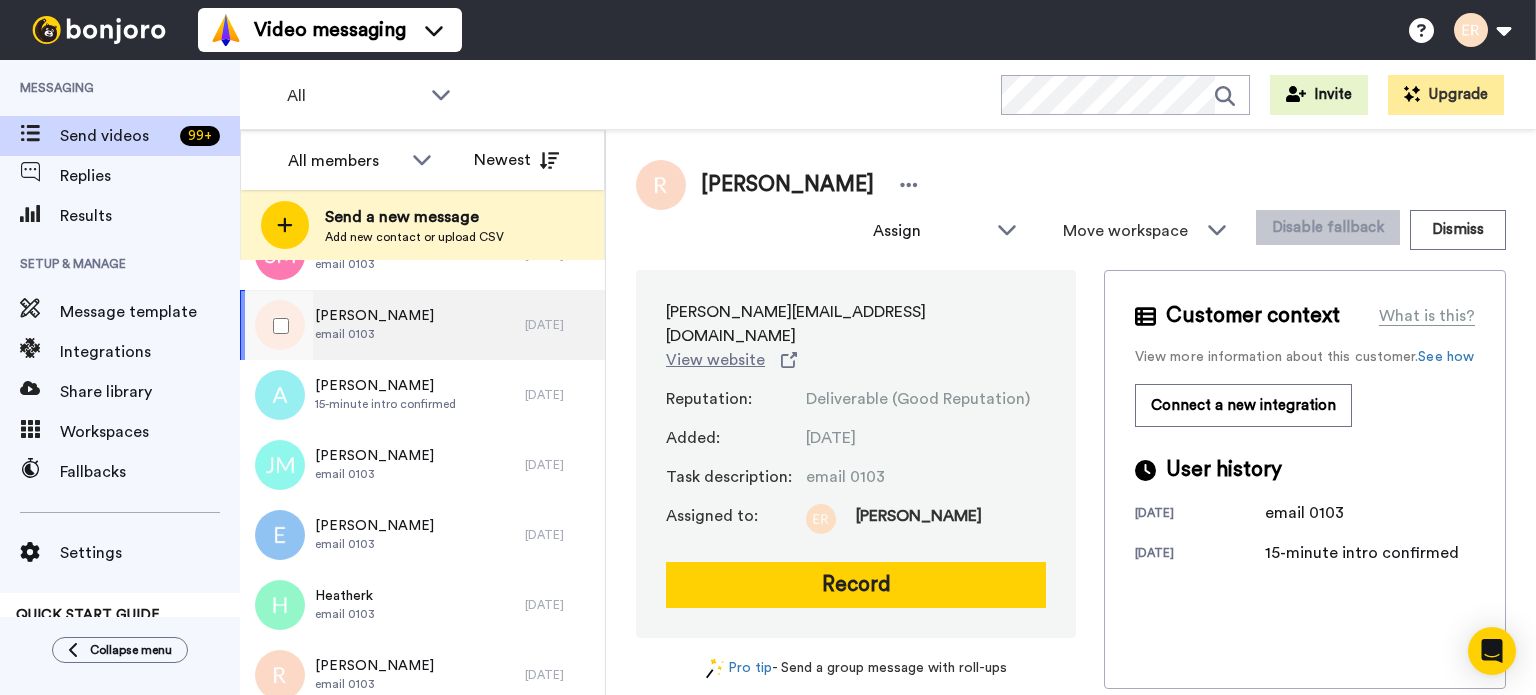 click on "email 0103" at bounding box center [374, 334] 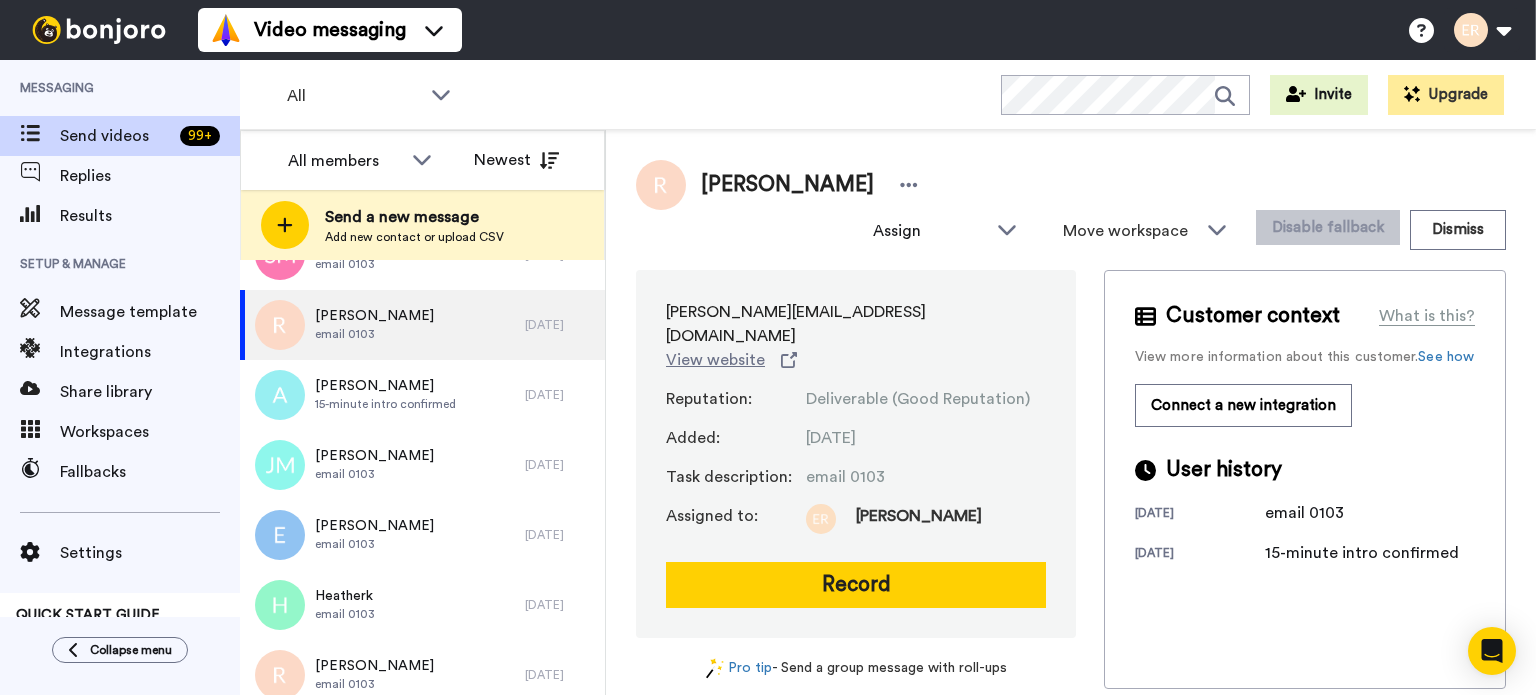 click on "[PERSON_NAME]" at bounding box center [812, 185] 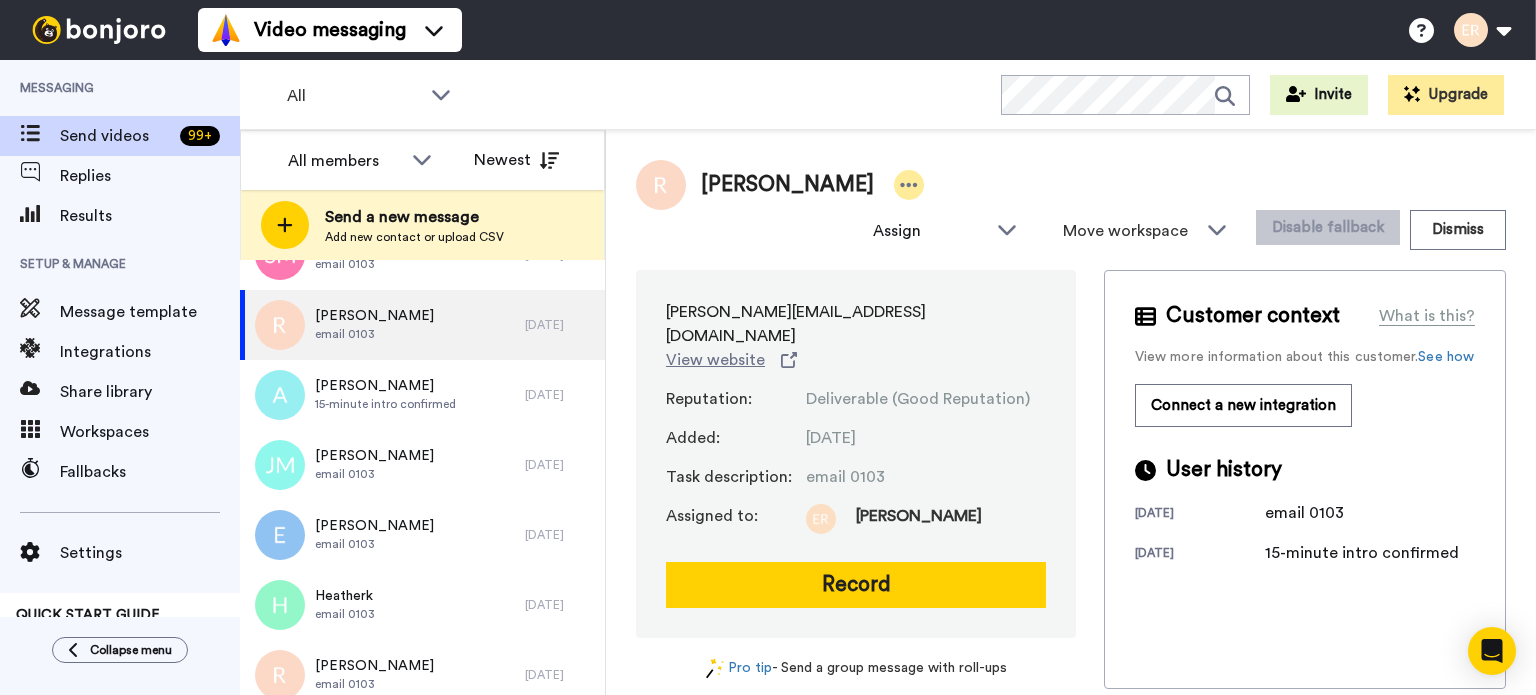 click 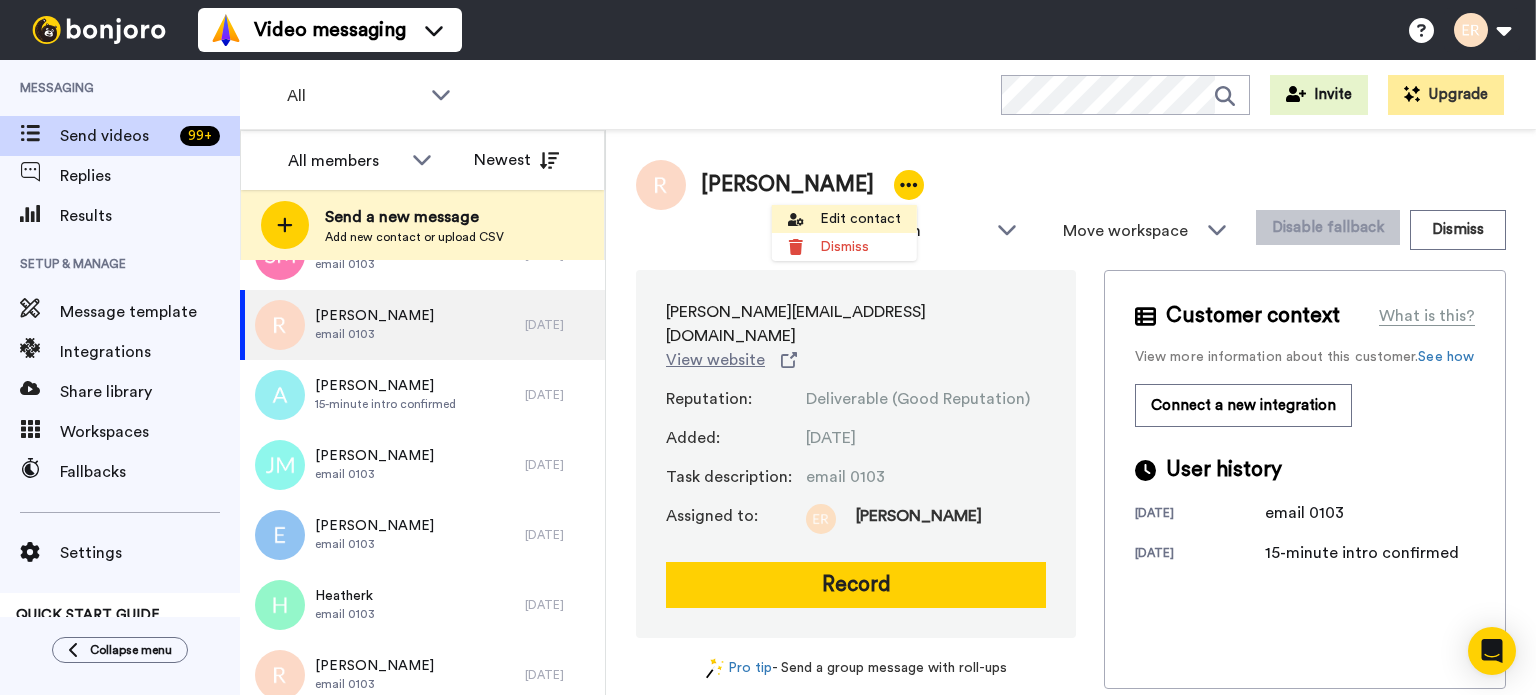 click at bounding box center [796, 219] 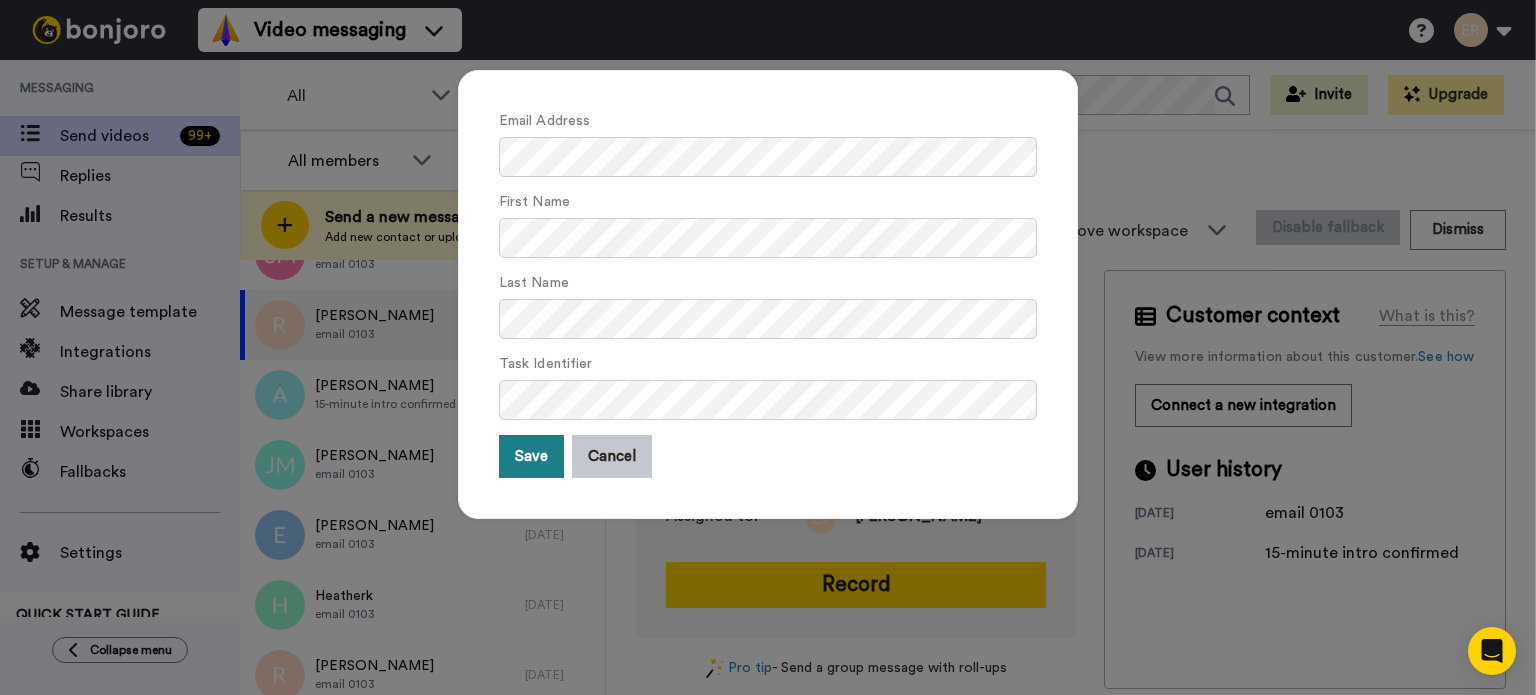 click on "Save" at bounding box center (531, 456) 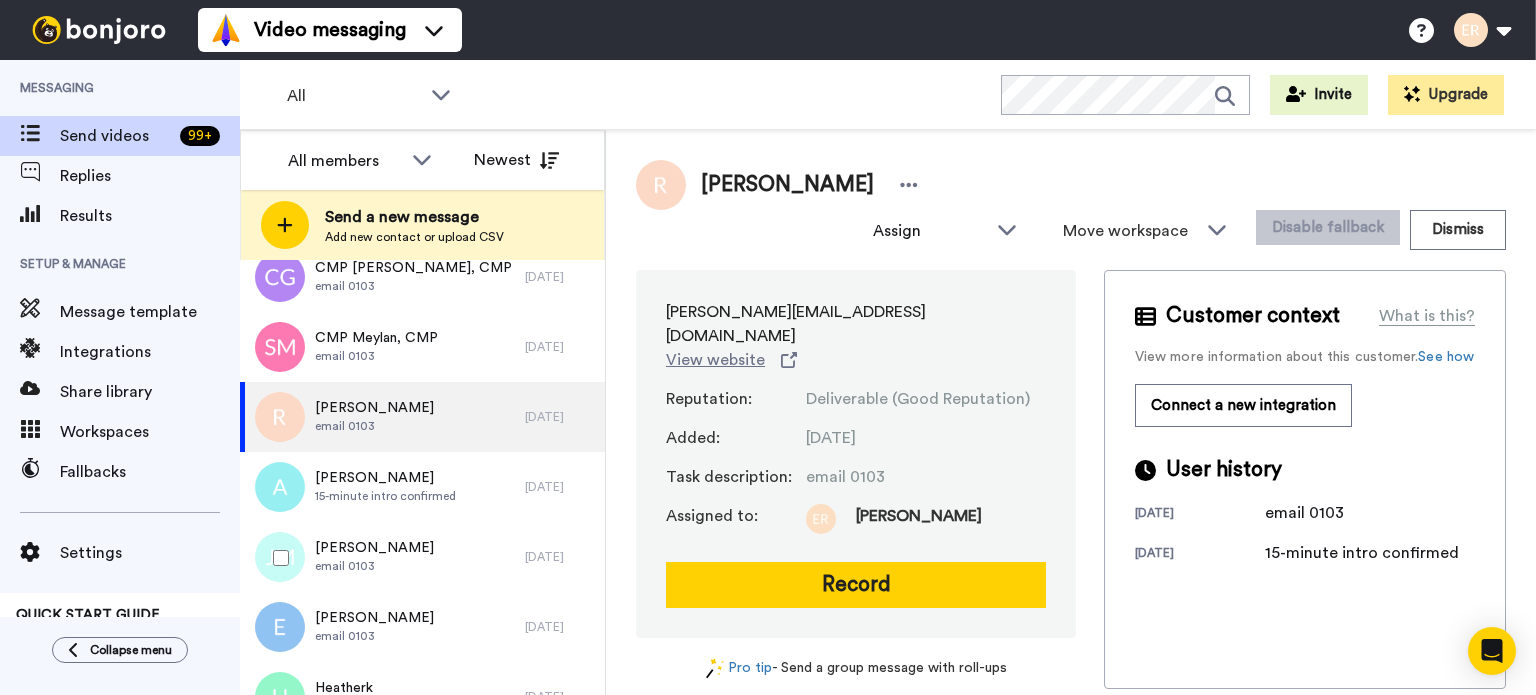 scroll, scrollTop: 100, scrollLeft: 0, axis: vertical 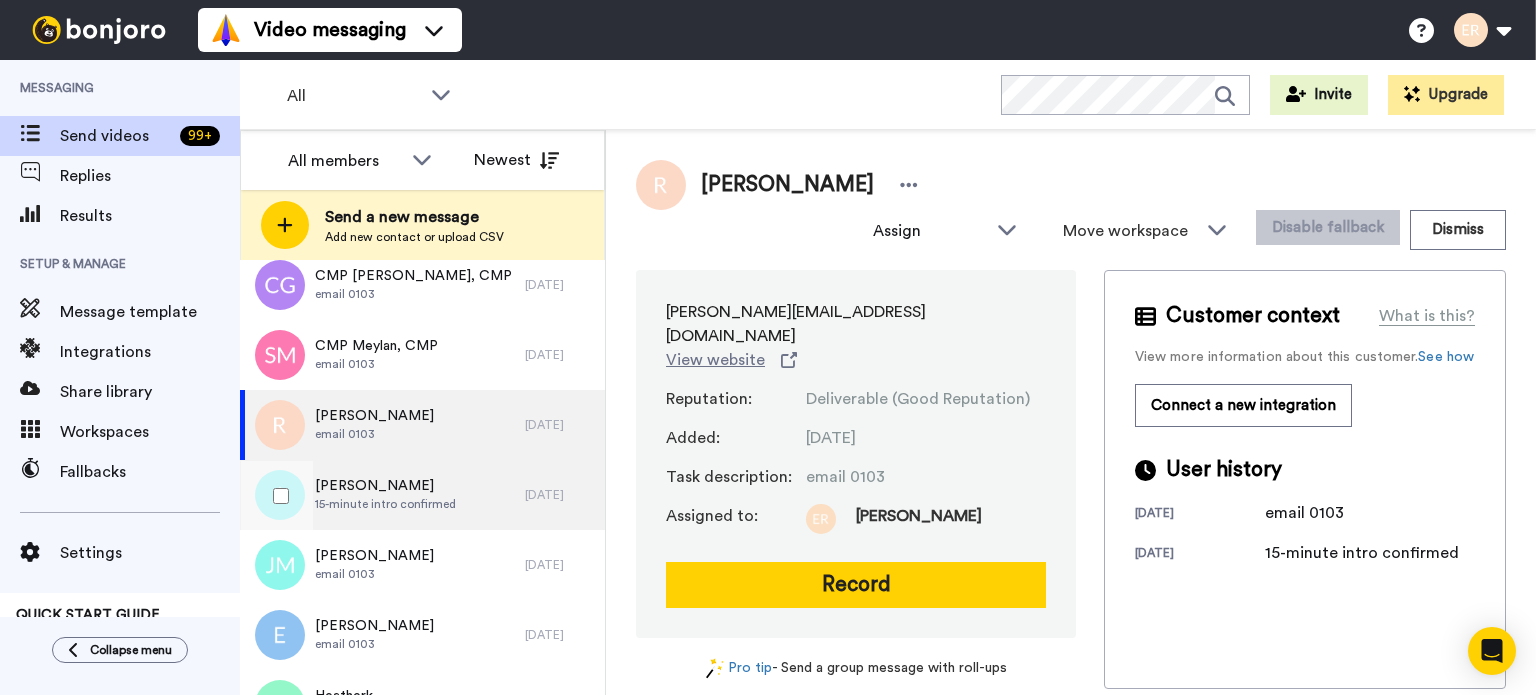 click on "[PERSON_NAME] 15-minute intro confirmed" at bounding box center (382, 495) 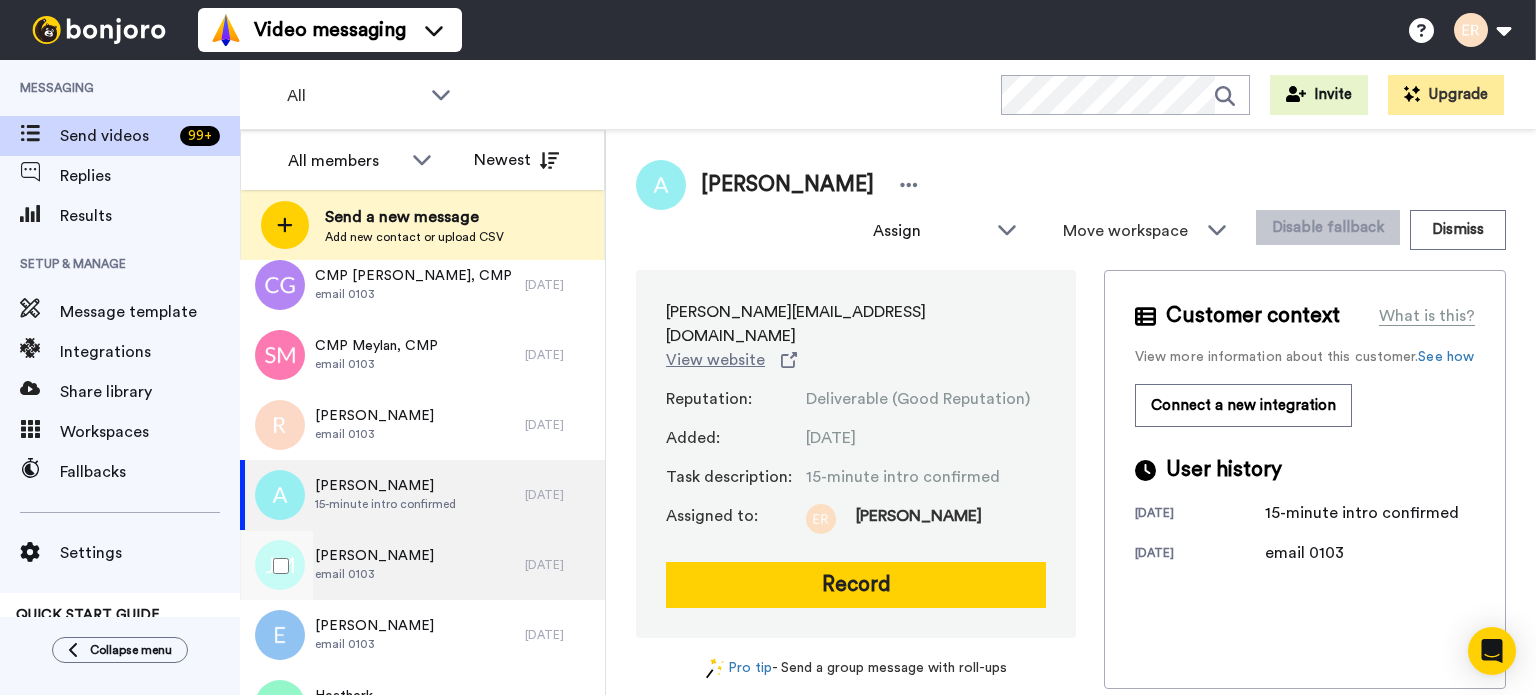 click on "[PERSON_NAME] email 0103" at bounding box center [382, 565] 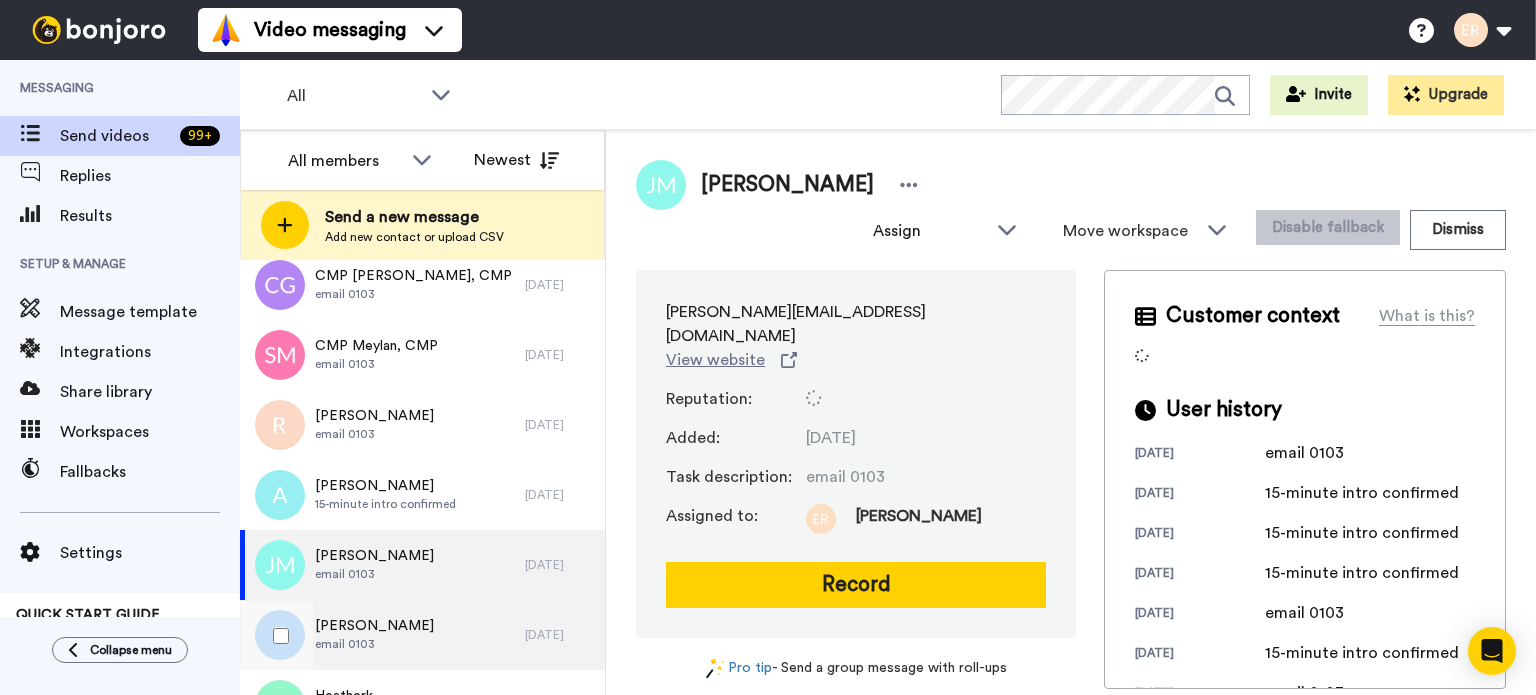 click on "[PERSON_NAME] email 0103" at bounding box center [382, 635] 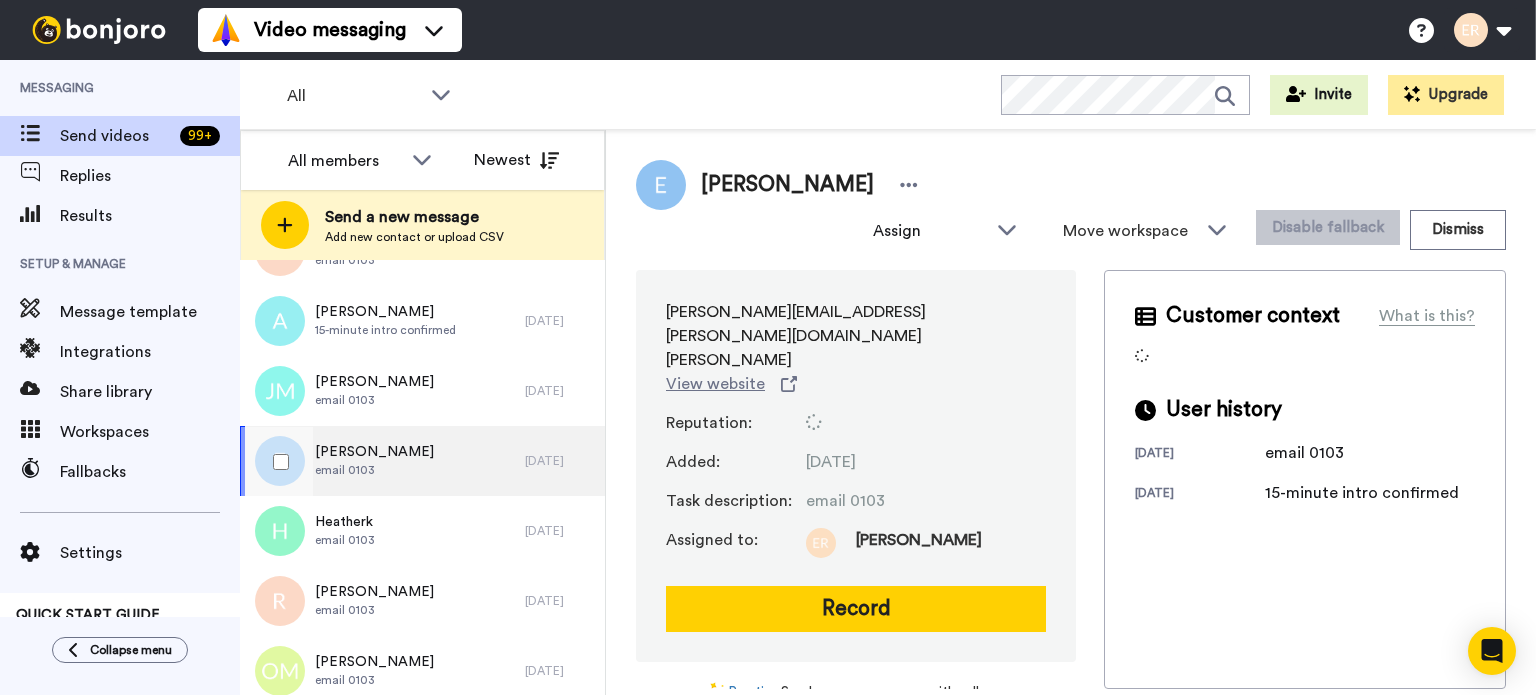 scroll, scrollTop: 300, scrollLeft: 0, axis: vertical 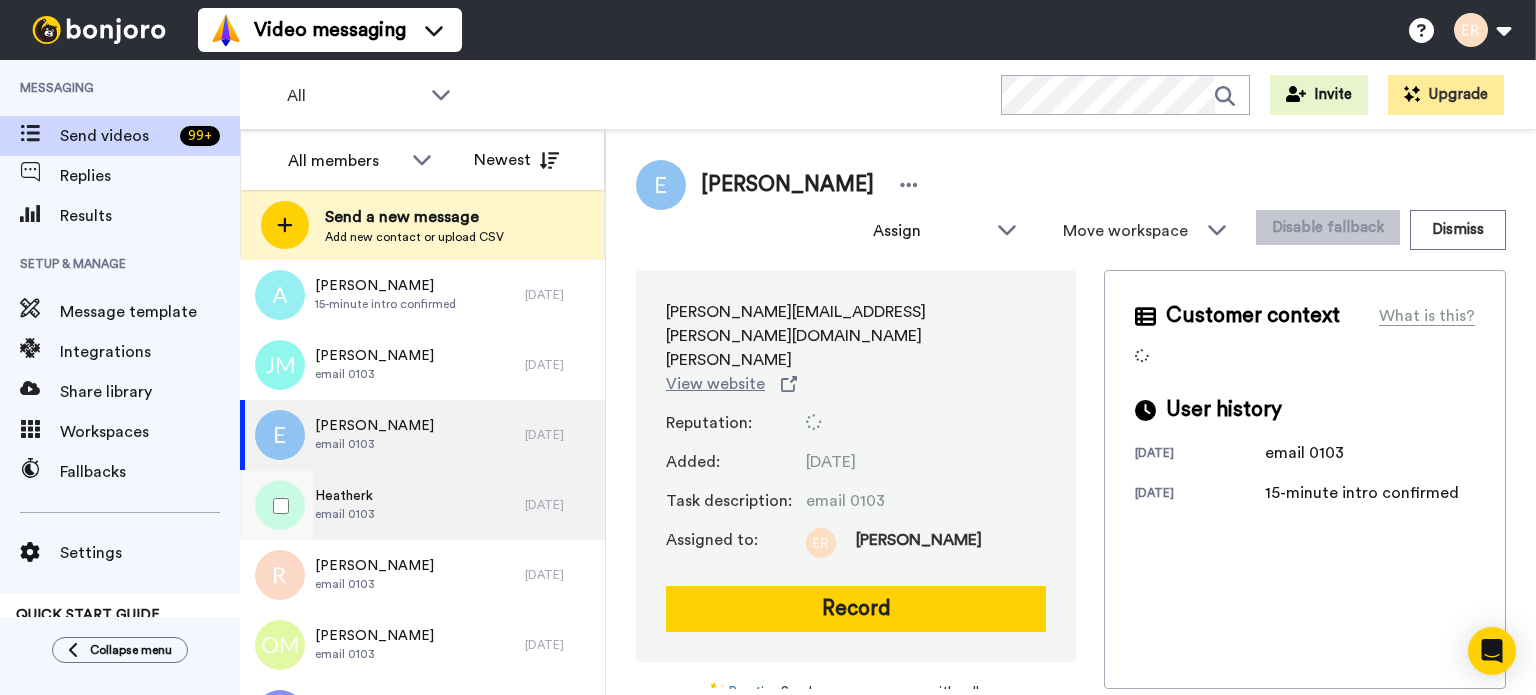 click on "Heatherk email 0103" at bounding box center (382, 505) 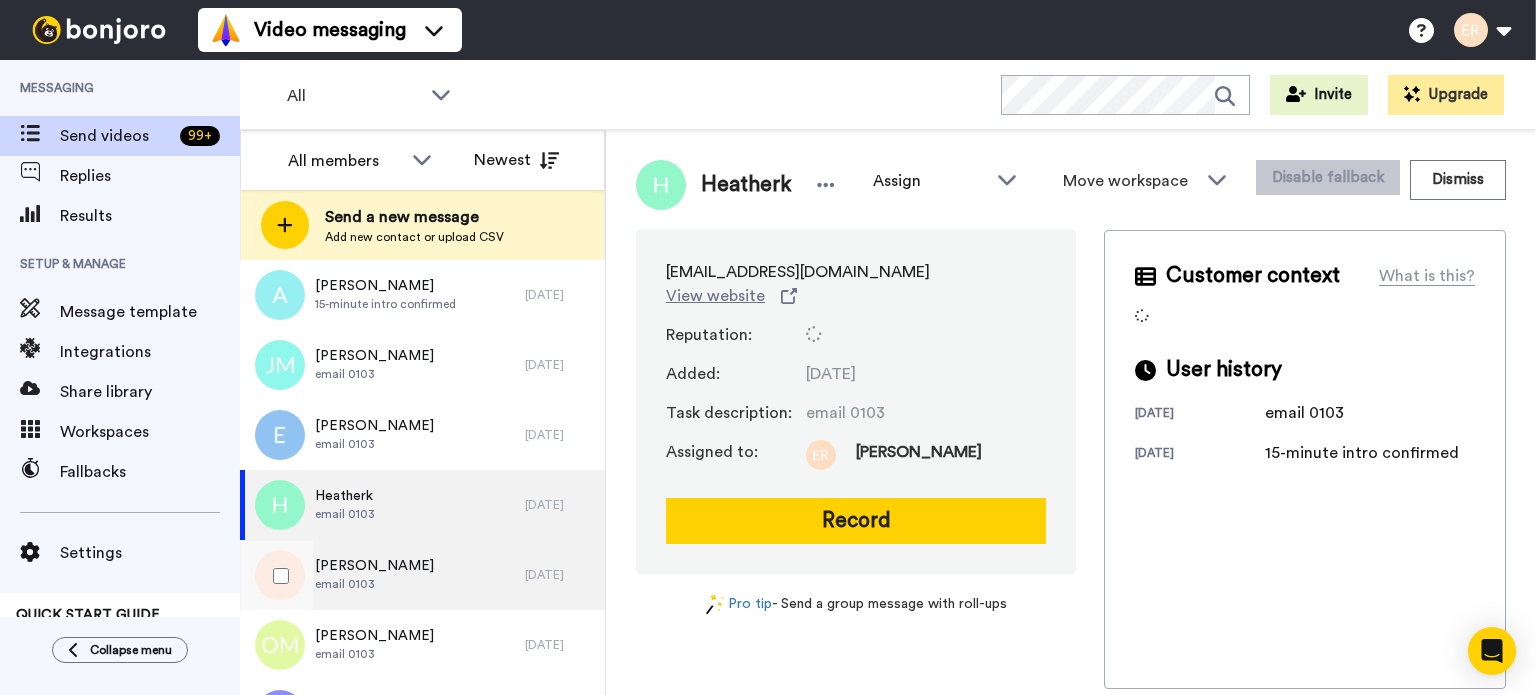 click on "[PERSON_NAME] email 0103" at bounding box center [382, 575] 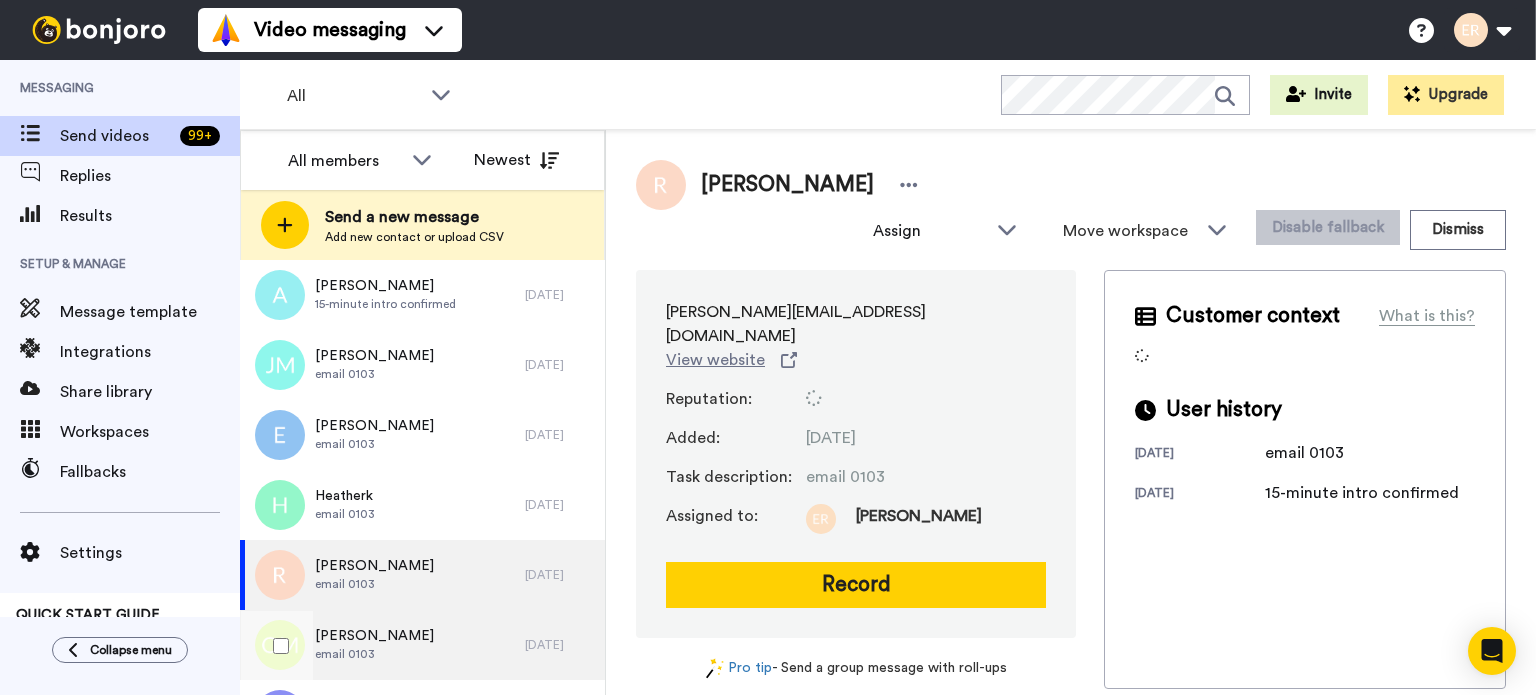 click on "[PERSON_NAME] email 0103" at bounding box center (382, 645) 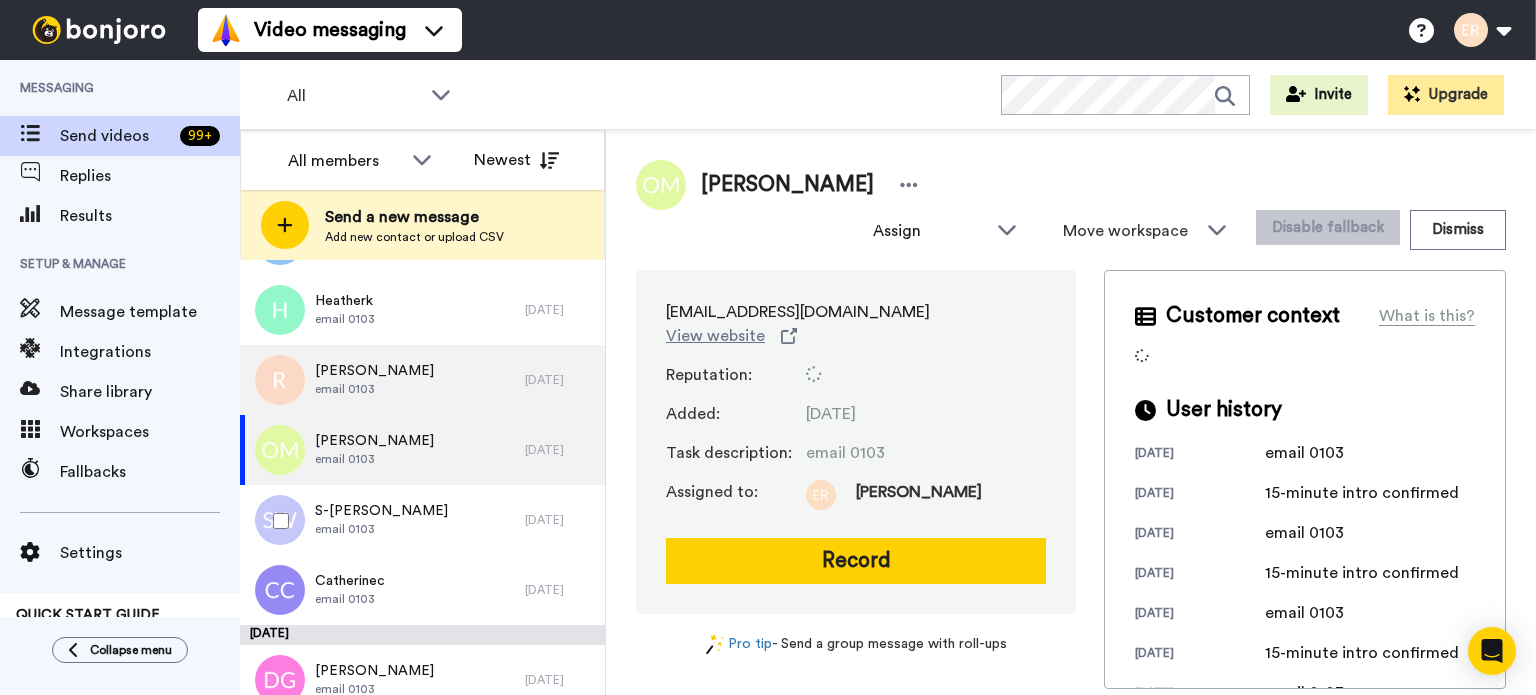 scroll, scrollTop: 500, scrollLeft: 0, axis: vertical 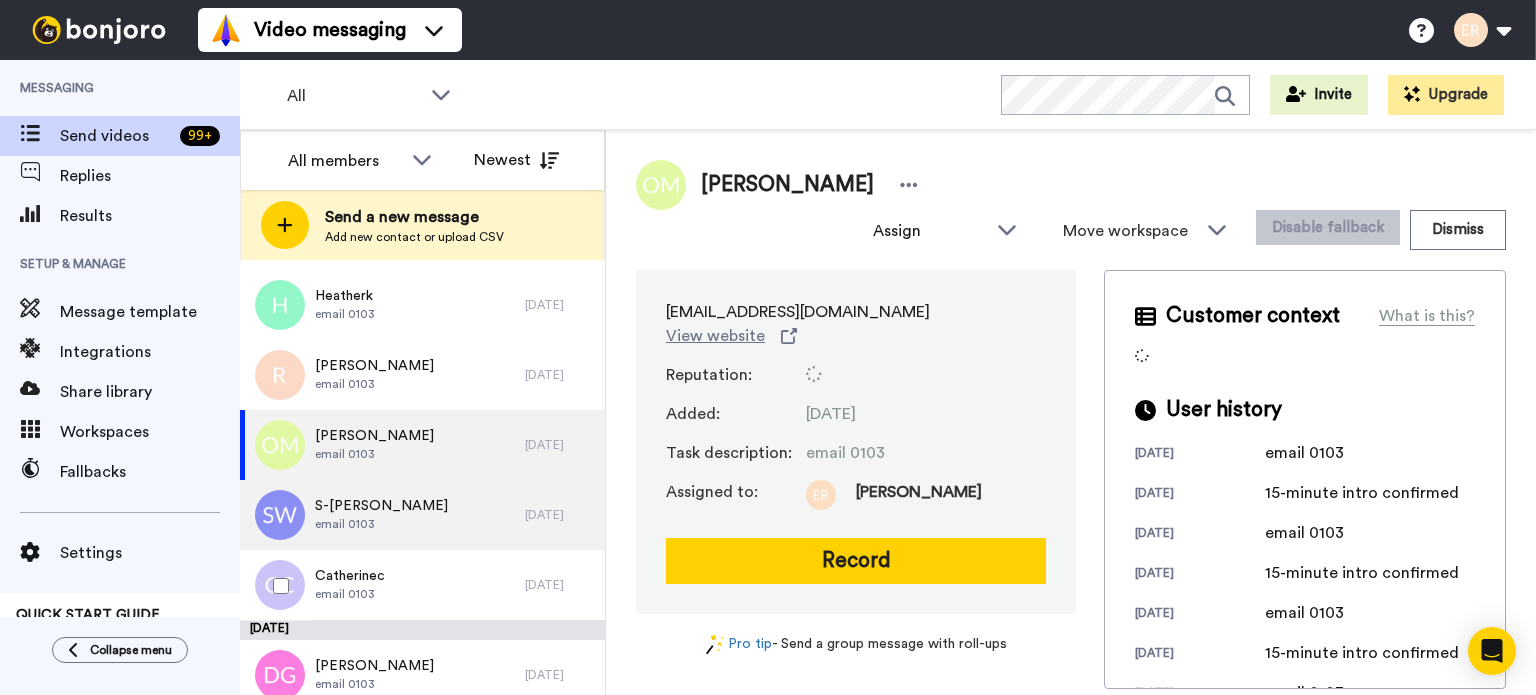 click on "S-[PERSON_NAME] email 0103" at bounding box center [382, 515] 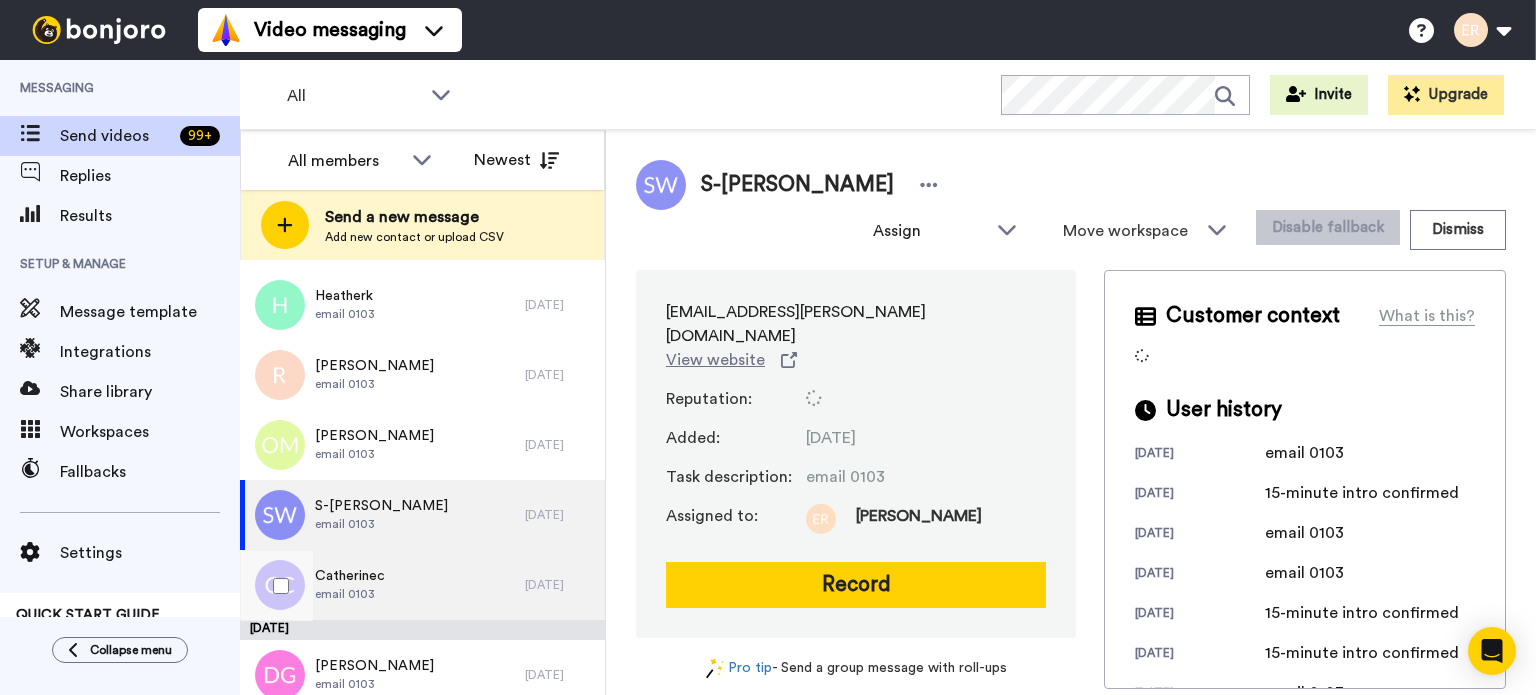 click on "Catherinec email 0103" at bounding box center [382, 585] 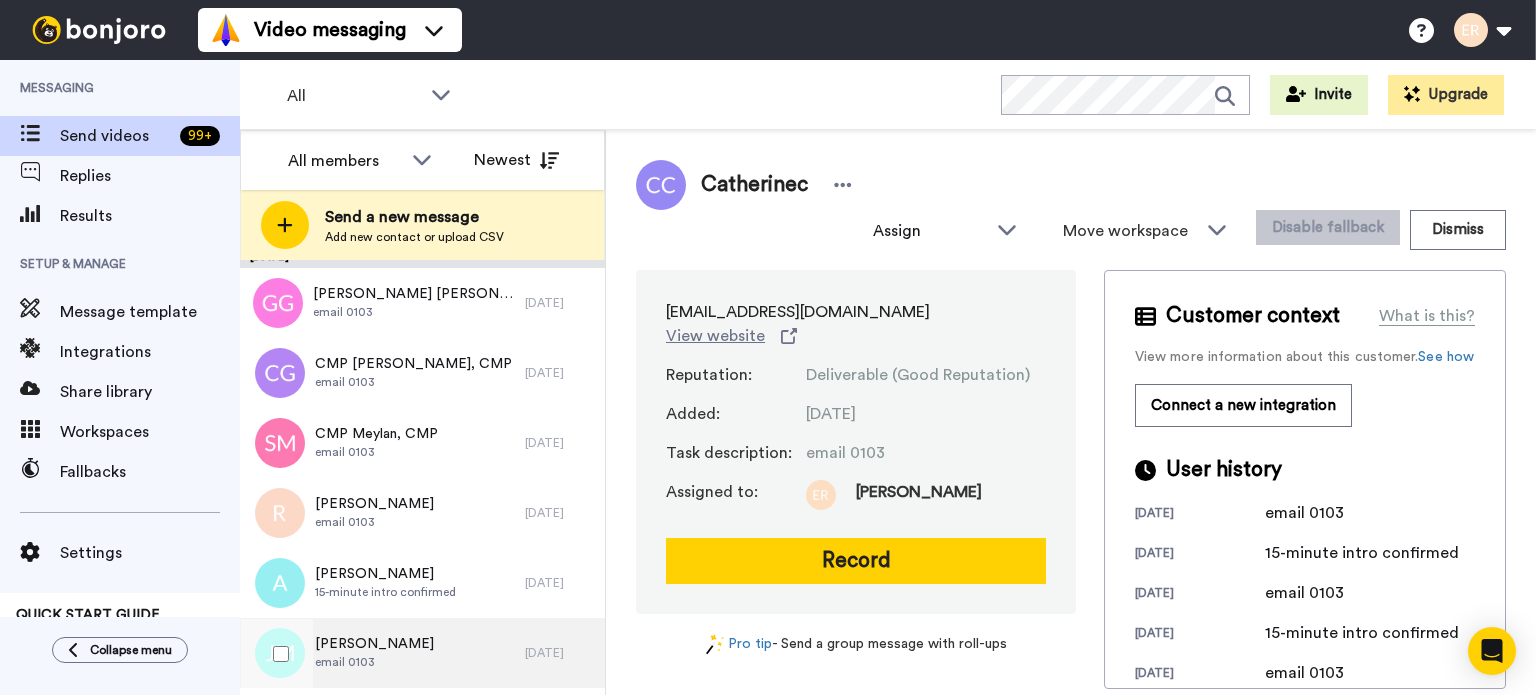 scroll, scrollTop: 0, scrollLeft: 0, axis: both 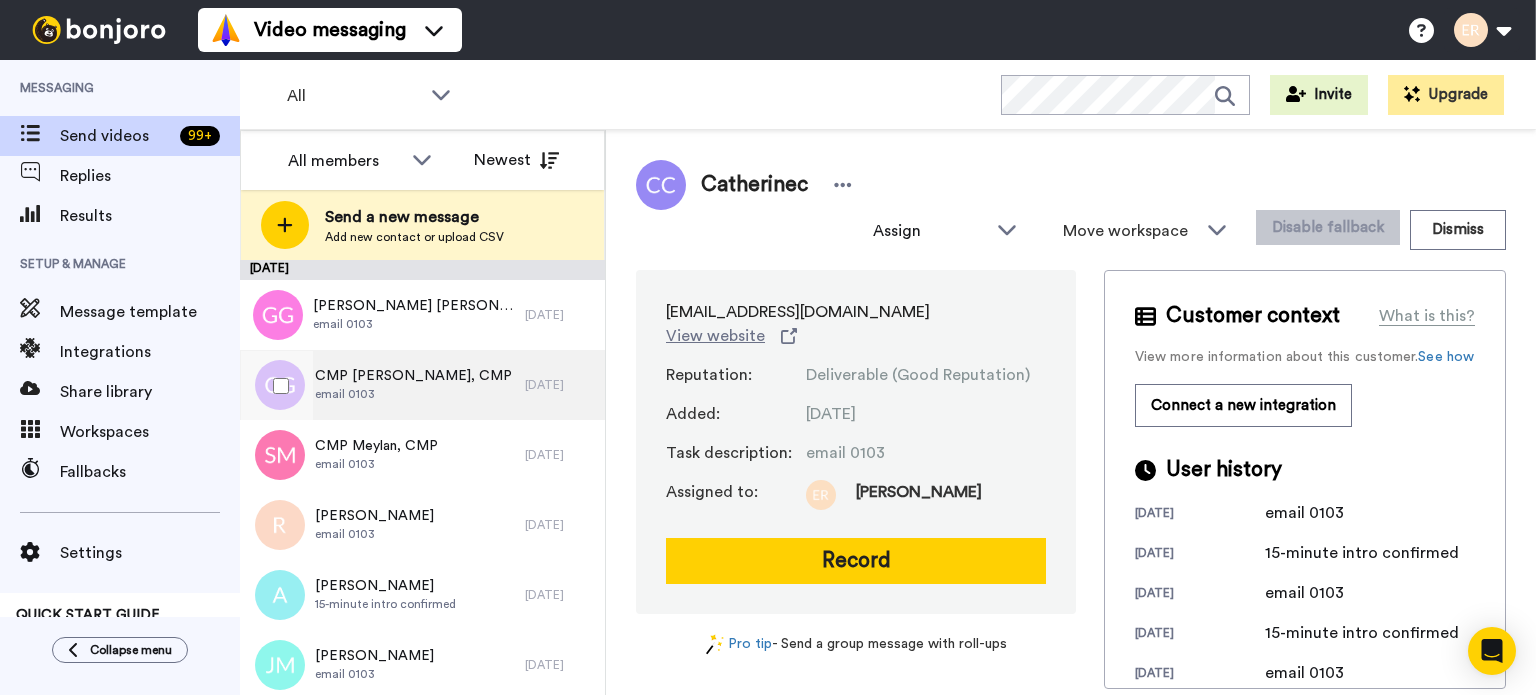 click on "CMP [PERSON_NAME], CMP email 0103" at bounding box center (382, 385) 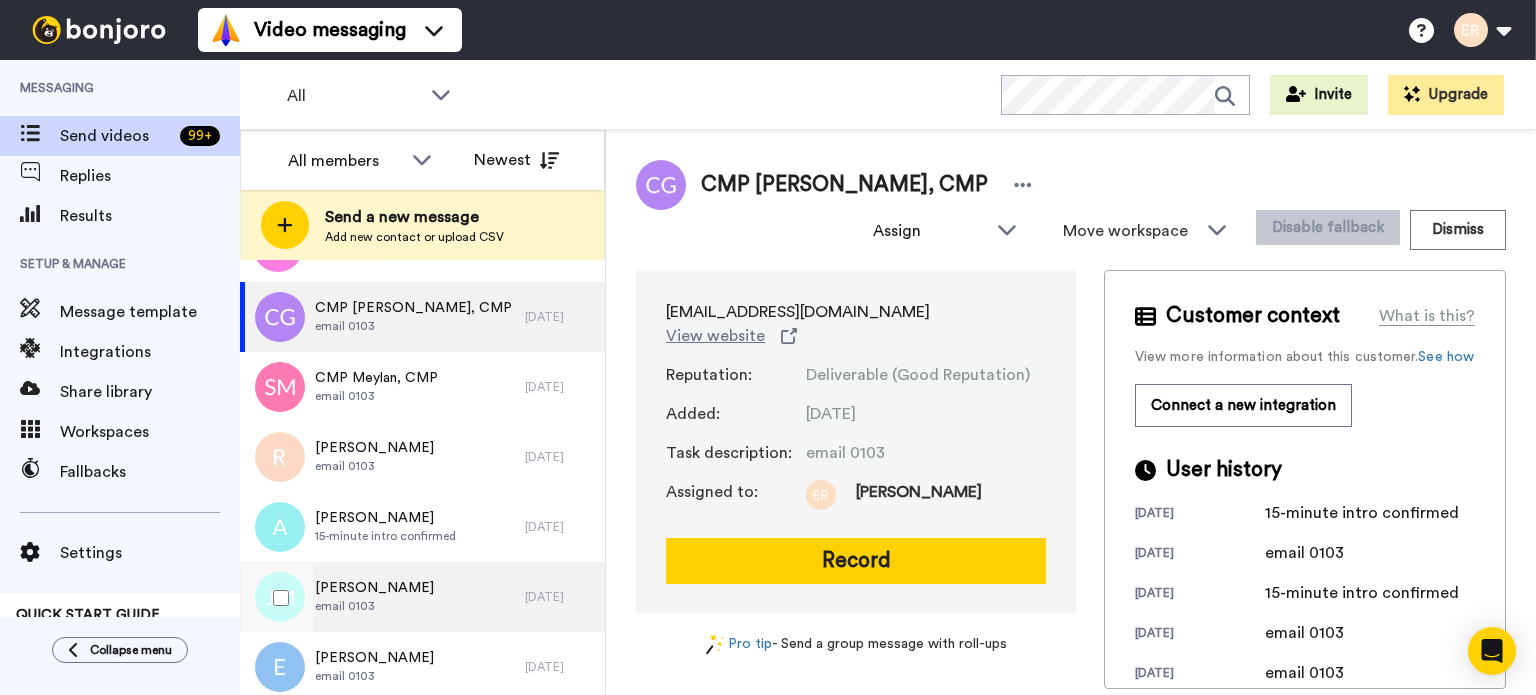 scroll, scrollTop: 0, scrollLeft: 0, axis: both 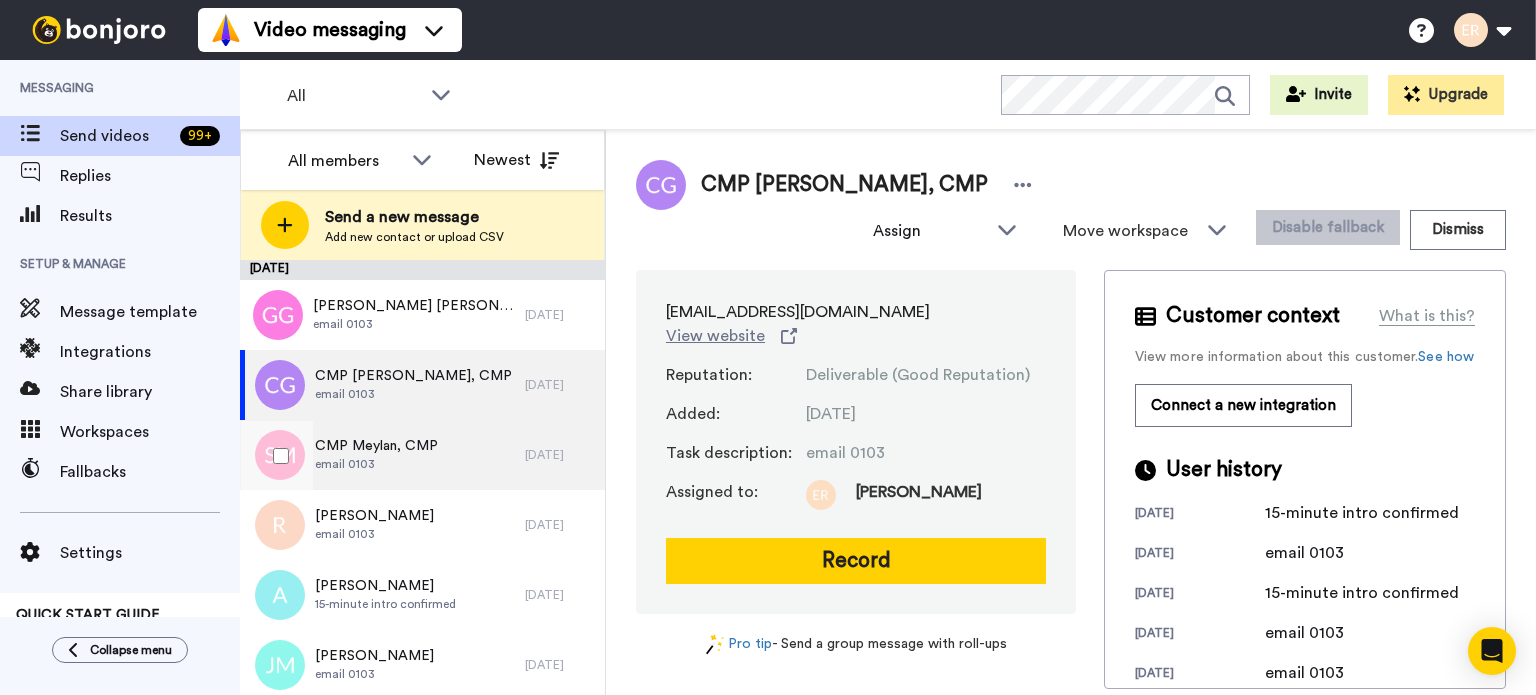 click on "CMP Meylan, CMP" at bounding box center (376, 446) 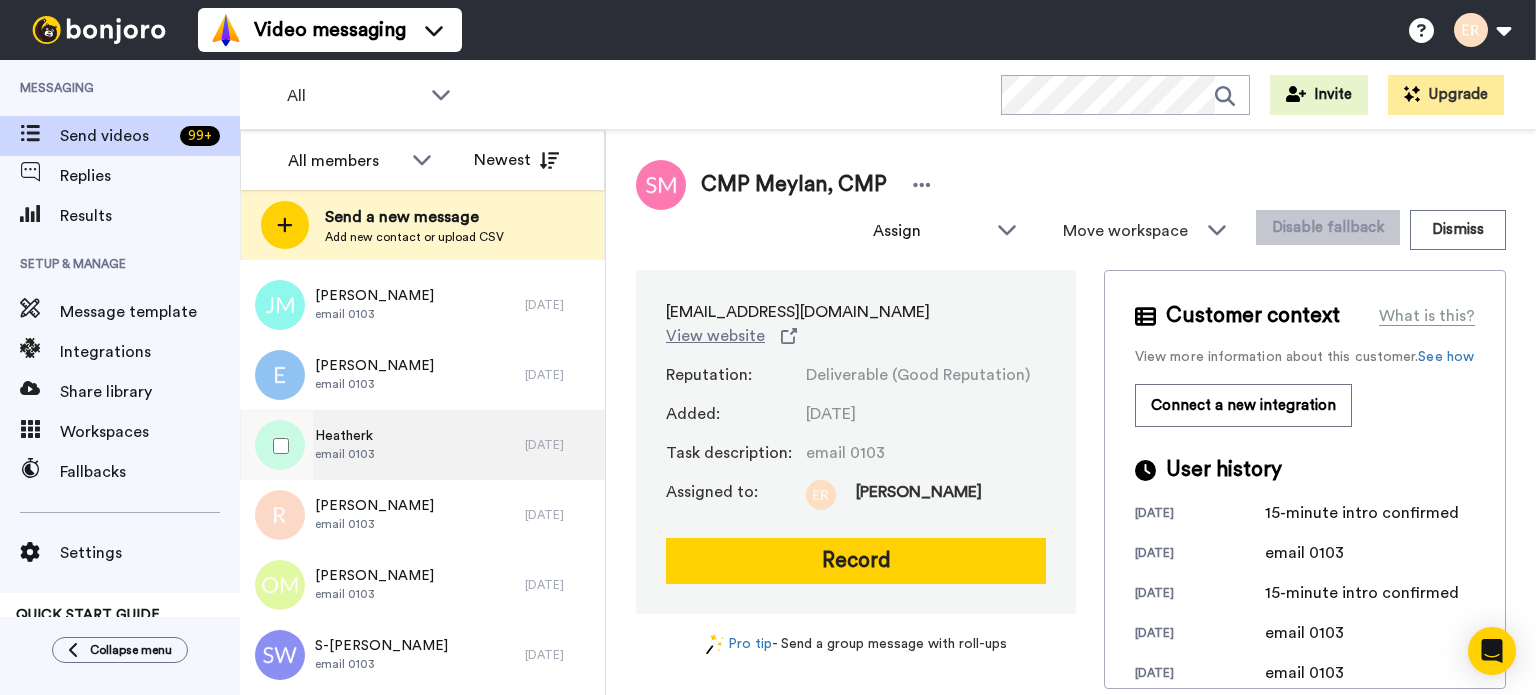 scroll, scrollTop: 500, scrollLeft: 0, axis: vertical 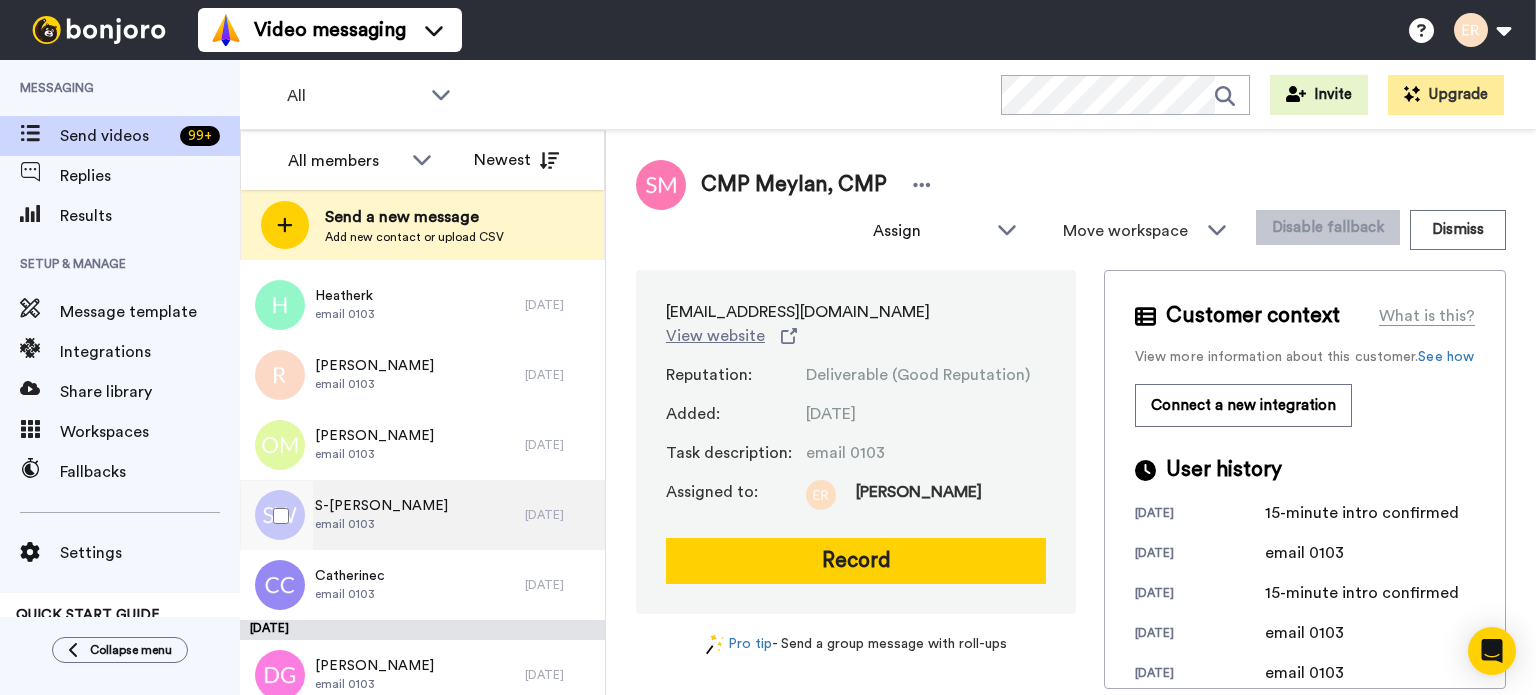 click on "S-[PERSON_NAME] email 0103" at bounding box center [382, 515] 